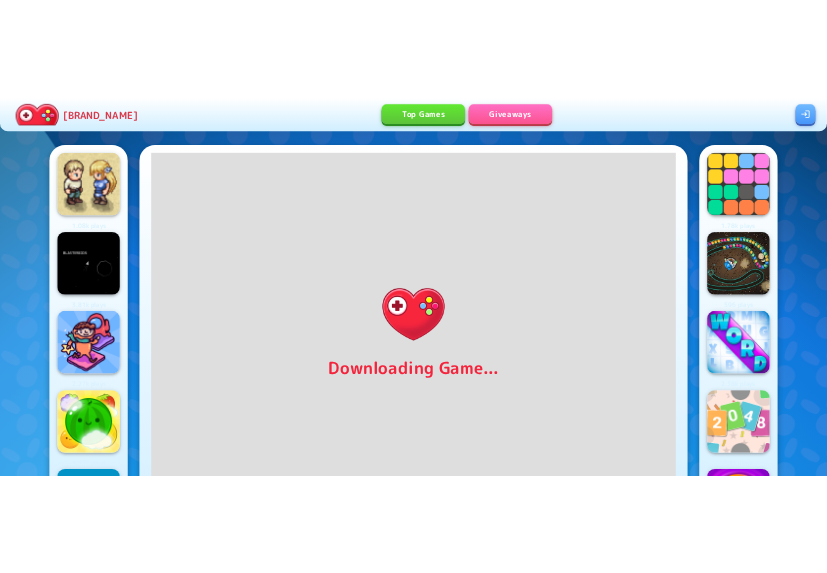 scroll, scrollTop: 43, scrollLeft: 0, axis: vertical 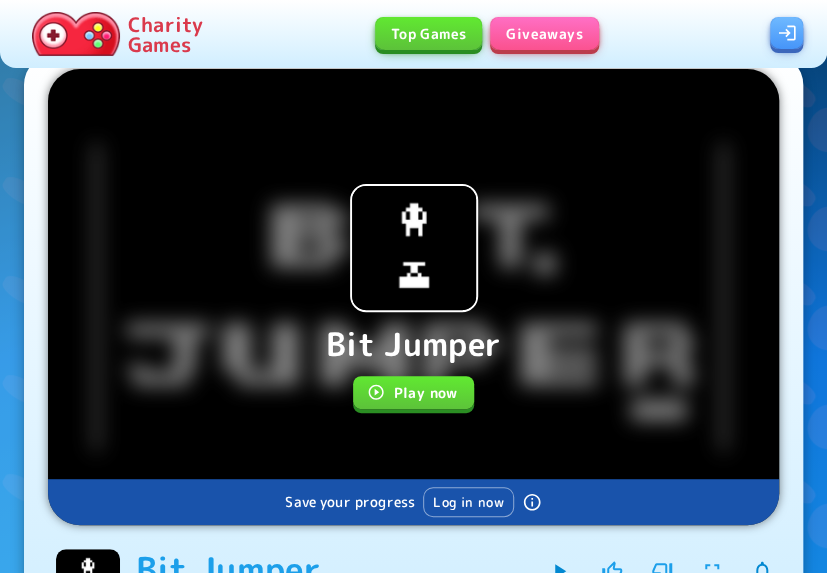 click on "Play now" at bounding box center (413, 392) 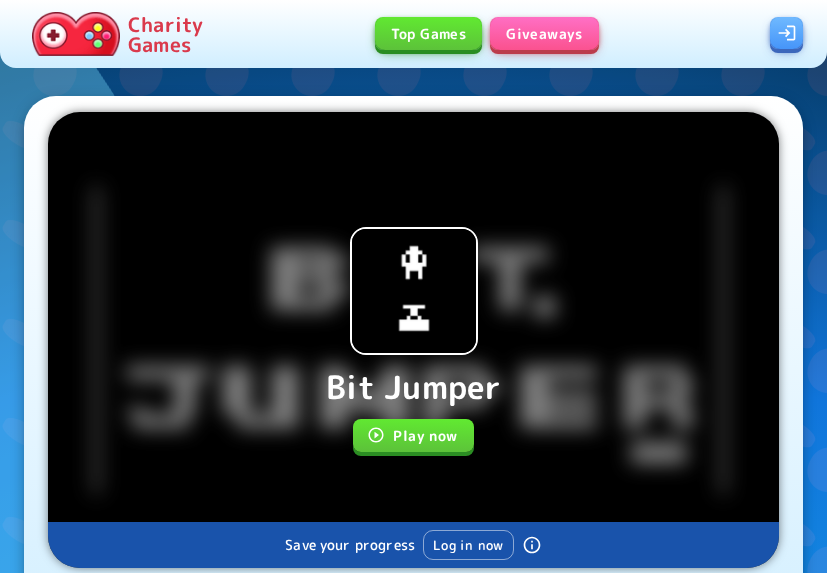 scroll, scrollTop: 0, scrollLeft: 0, axis: both 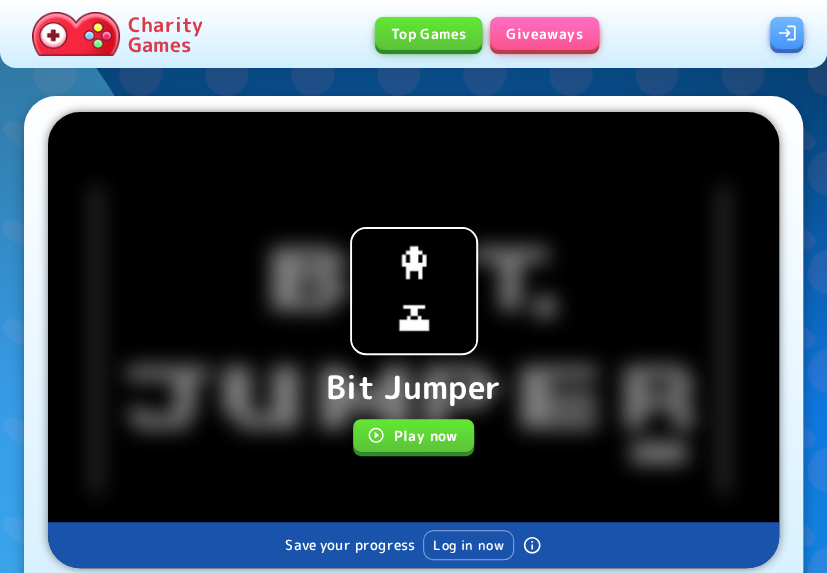 click on "Play now" at bounding box center [413, 435] 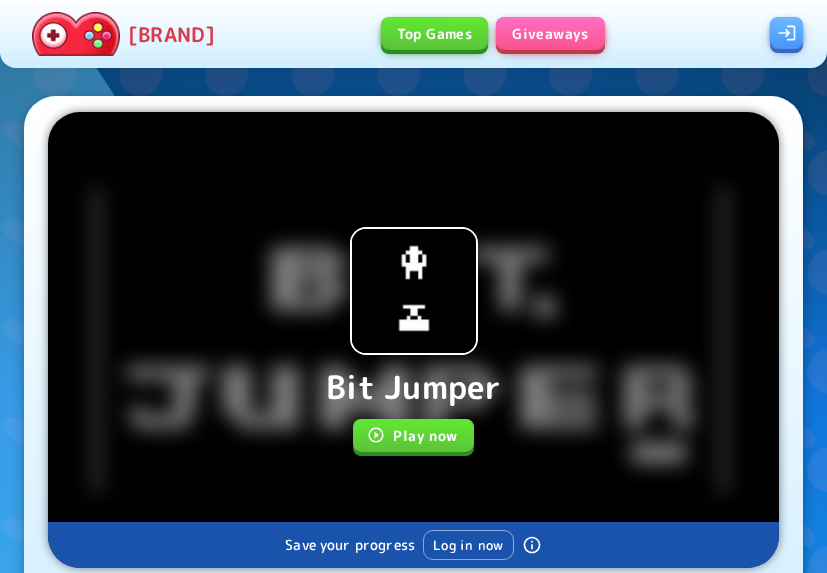 scroll, scrollTop: 0, scrollLeft: 0, axis: both 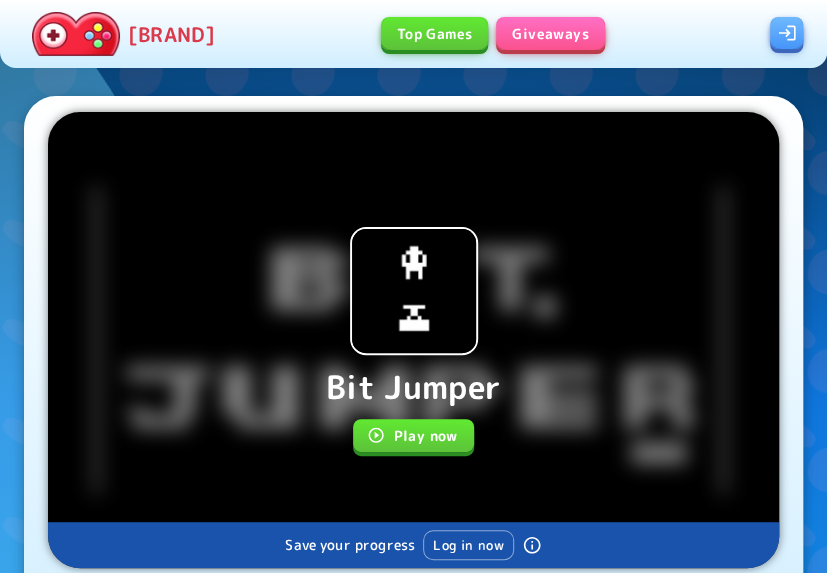 click on "Play now" at bounding box center (413, 435) 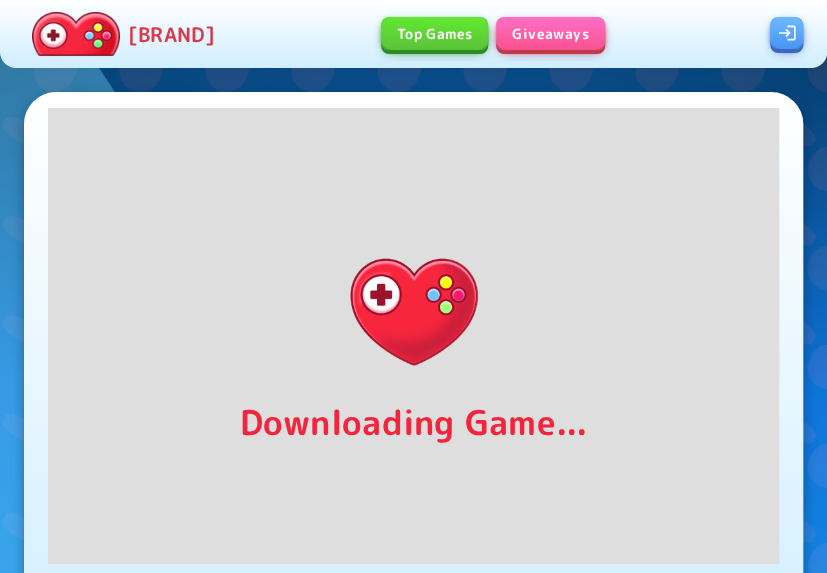 scroll, scrollTop: 0, scrollLeft: 0, axis: both 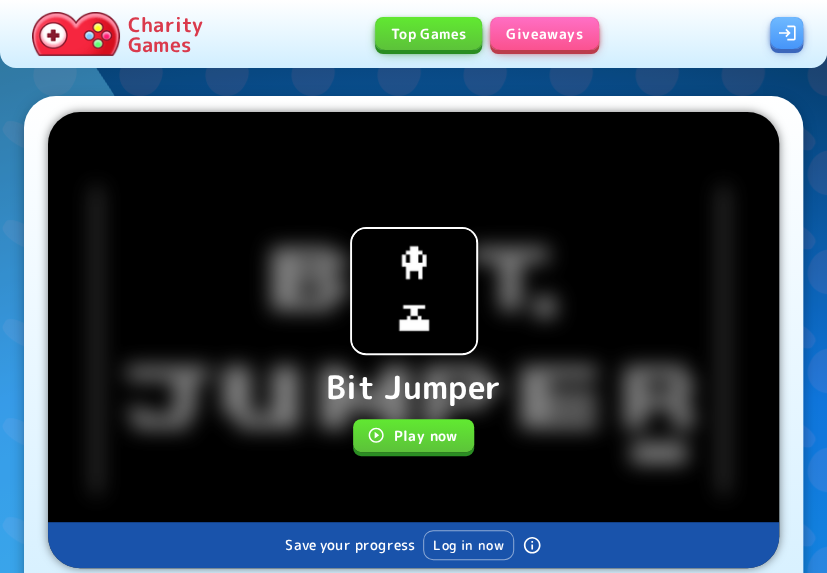 click on "Play now" at bounding box center [413, 435] 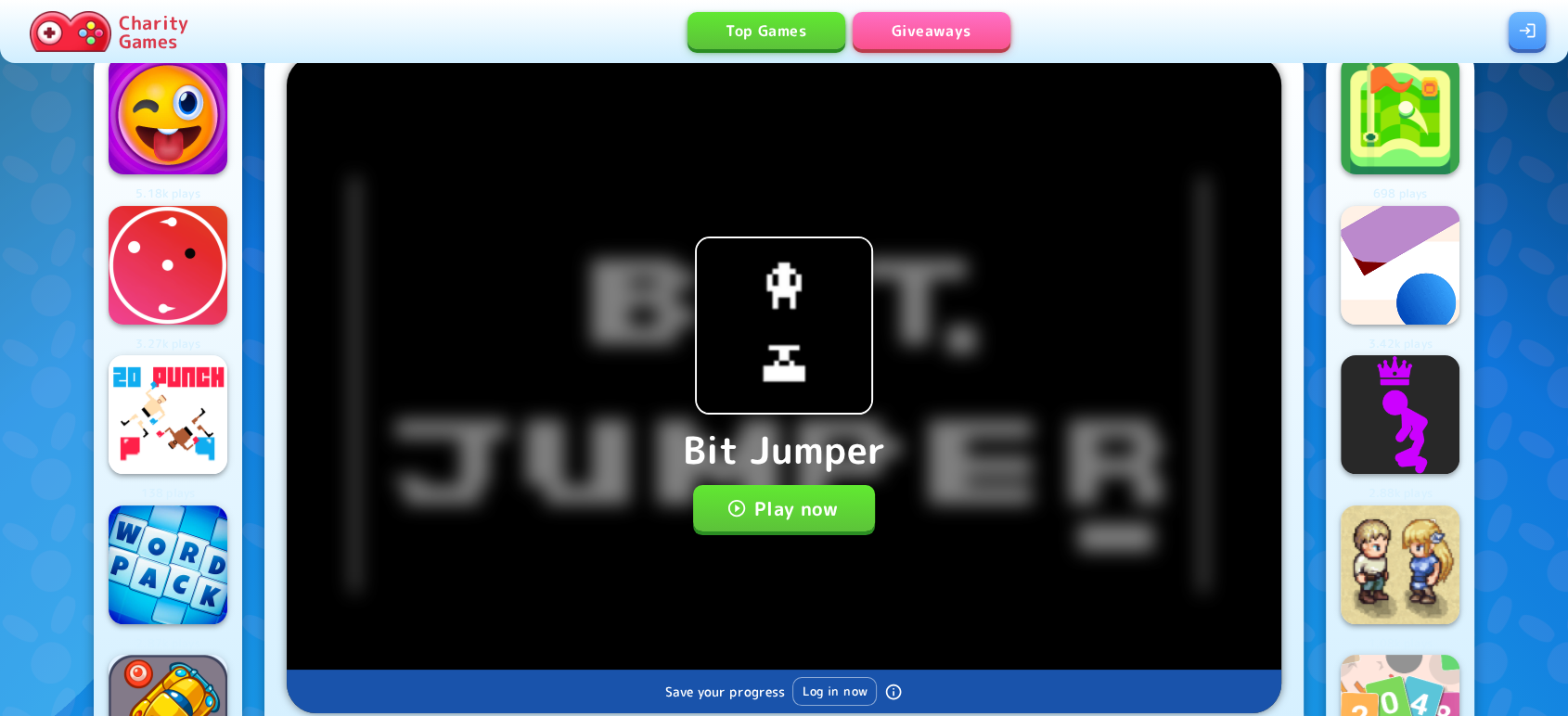 scroll, scrollTop: 52, scrollLeft: 0, axis: vertical 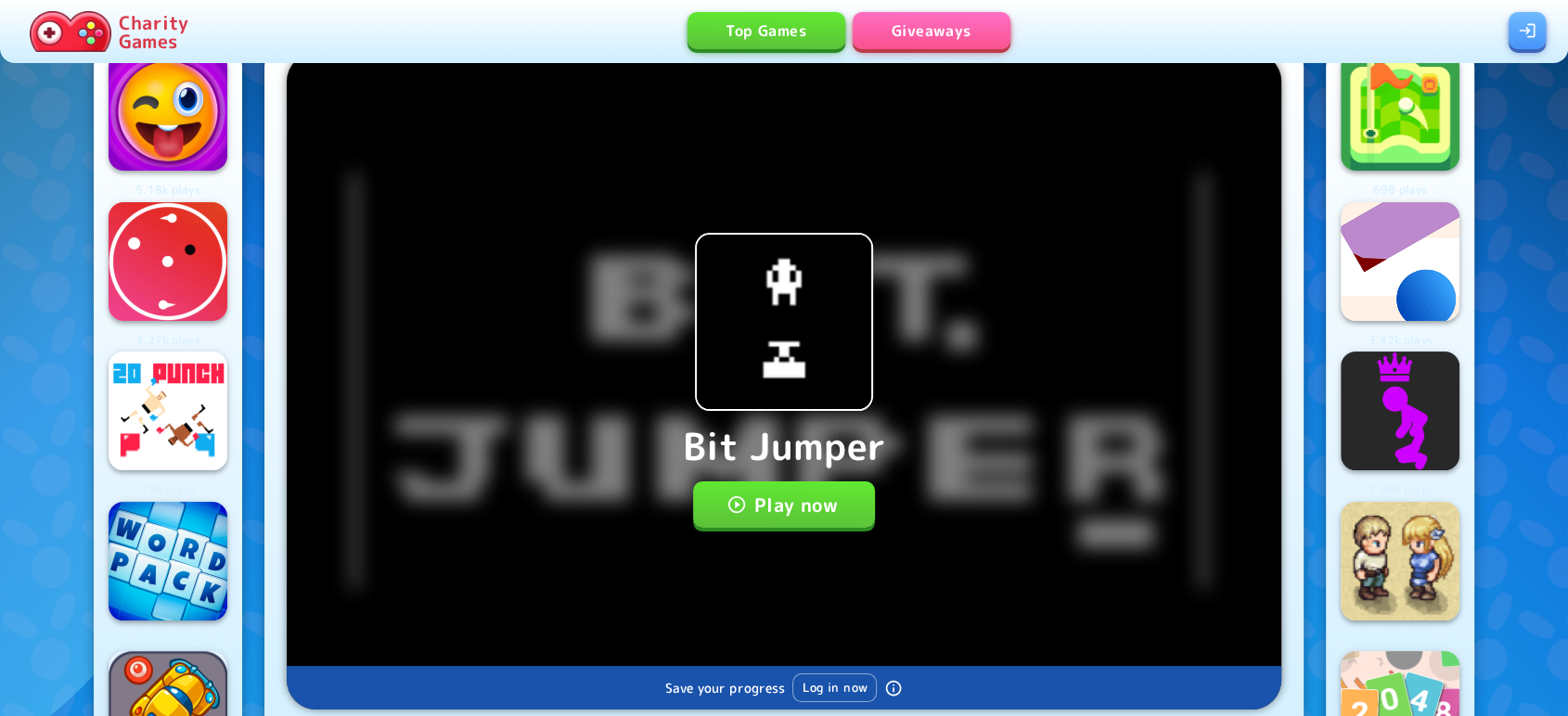 click on "Play now" at bounding box center (784, 505) 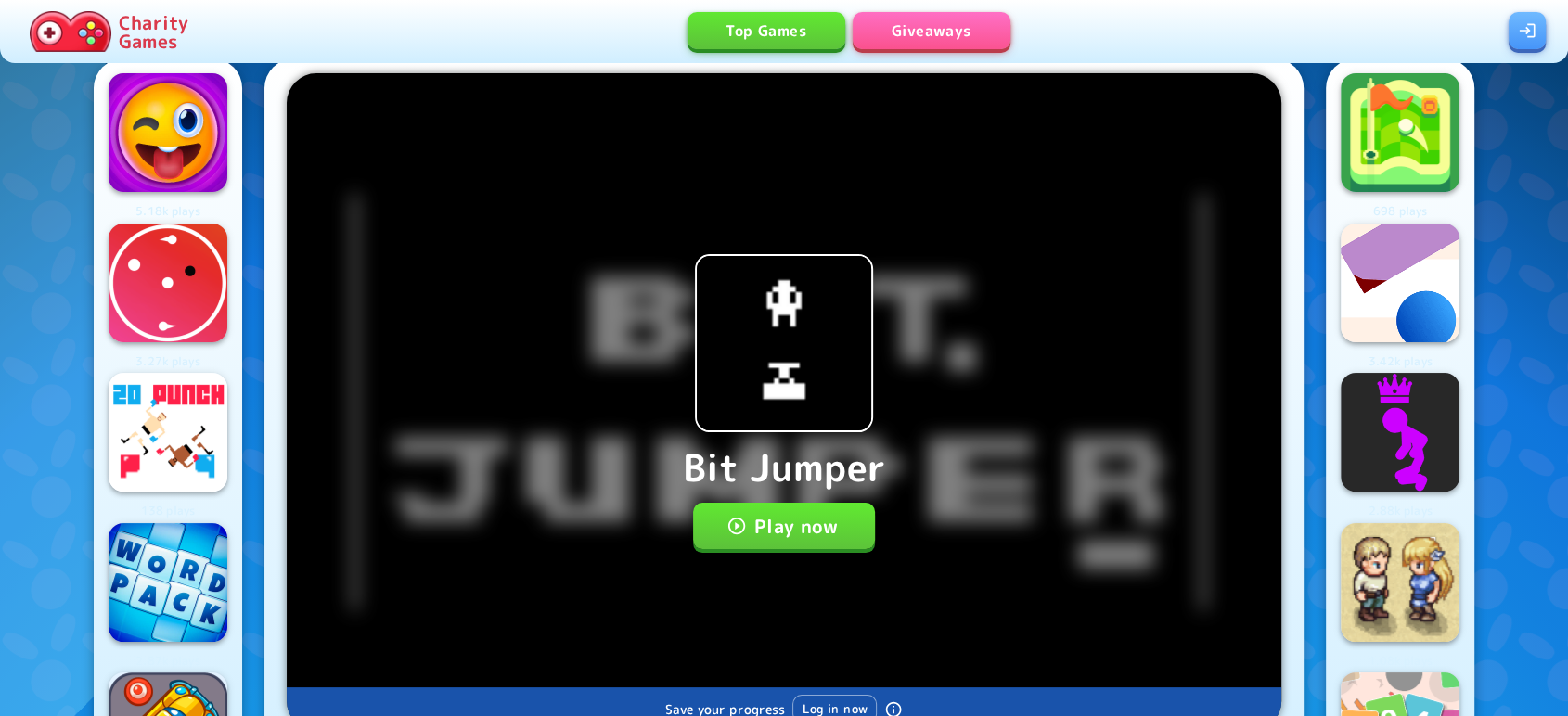 scroll, scrollTop: 32, scrollLeft: 0, axis: vertical 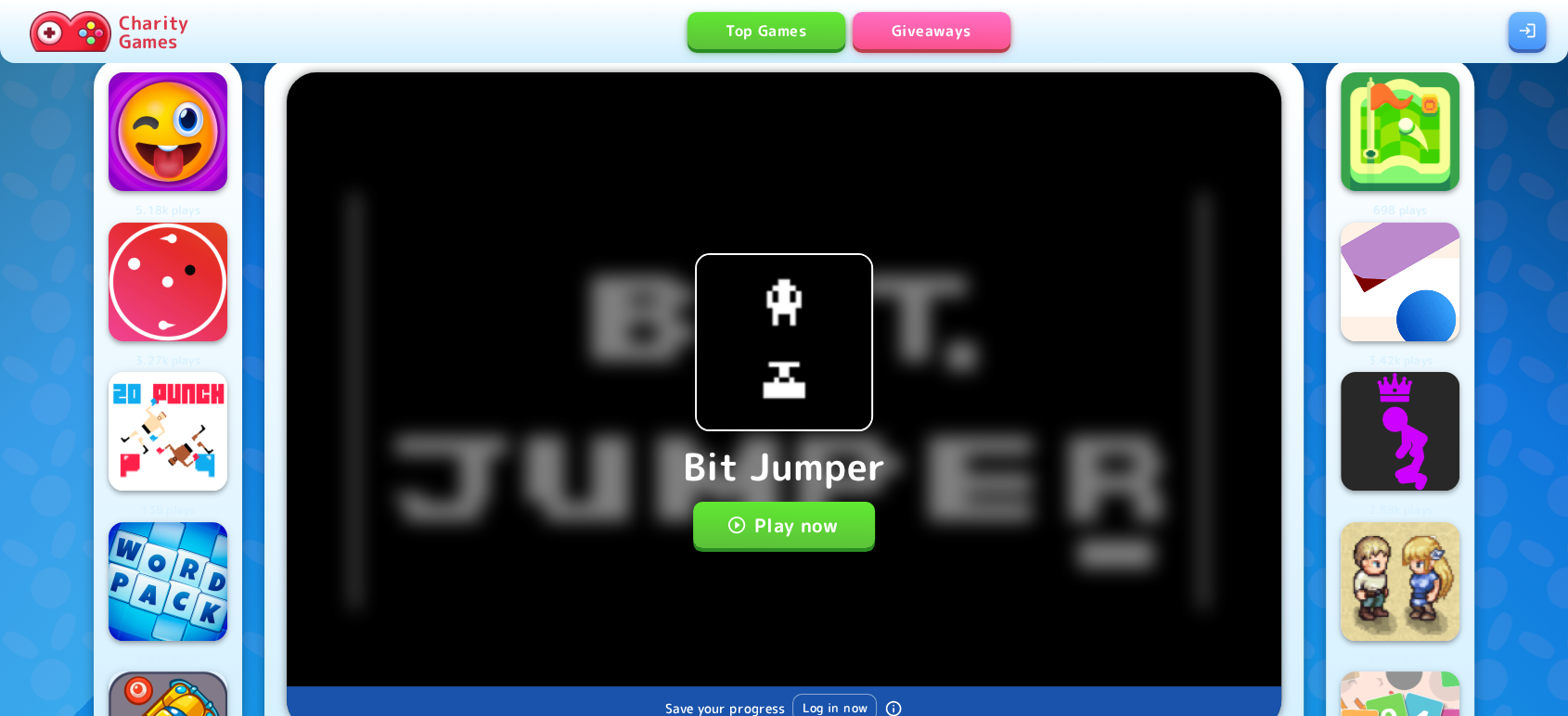 click on "Play now" at bounding box center [784, 525] 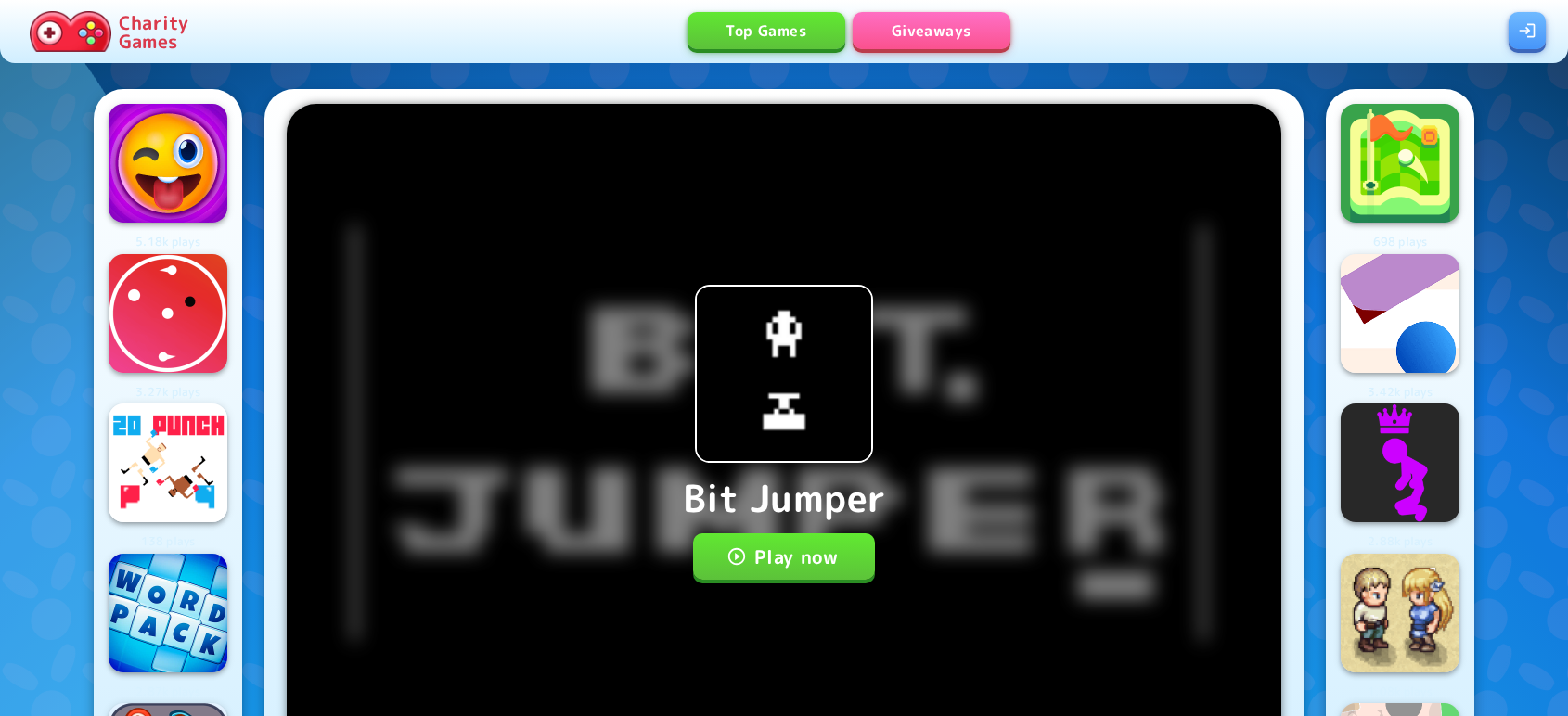 click at bounding box center [737, 556] 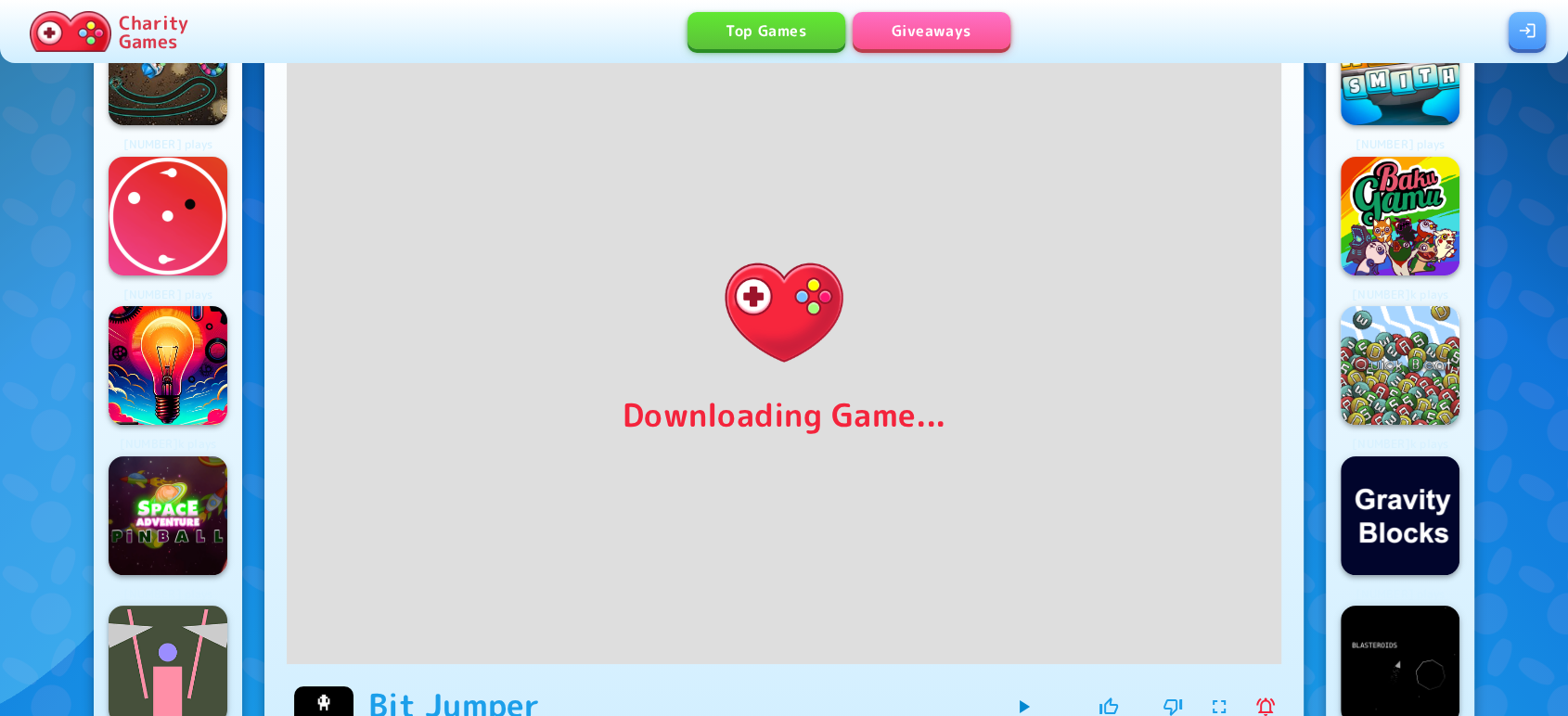 scroll, scrollTop: 0, scrollLeft: 0, axis: both 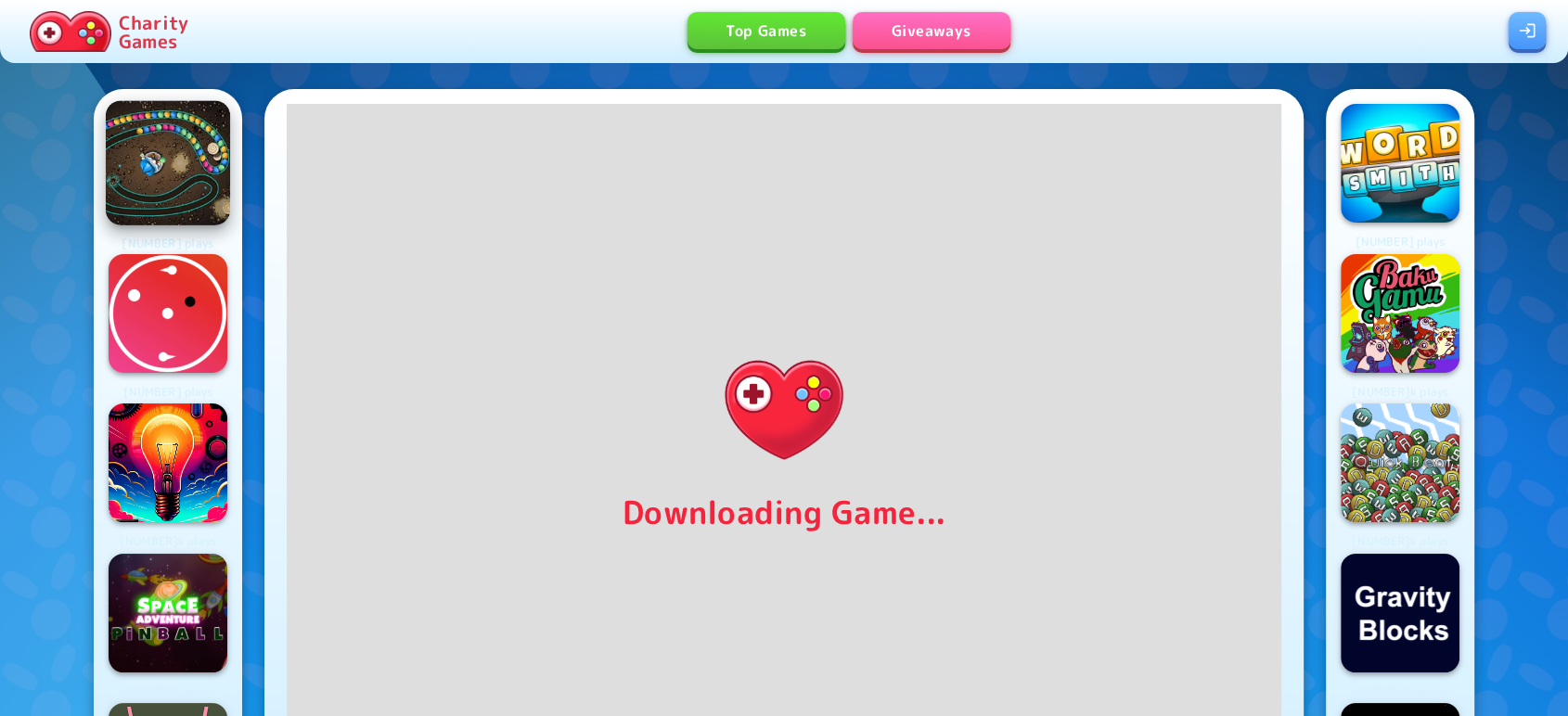 click at bounding box center [168, 162] 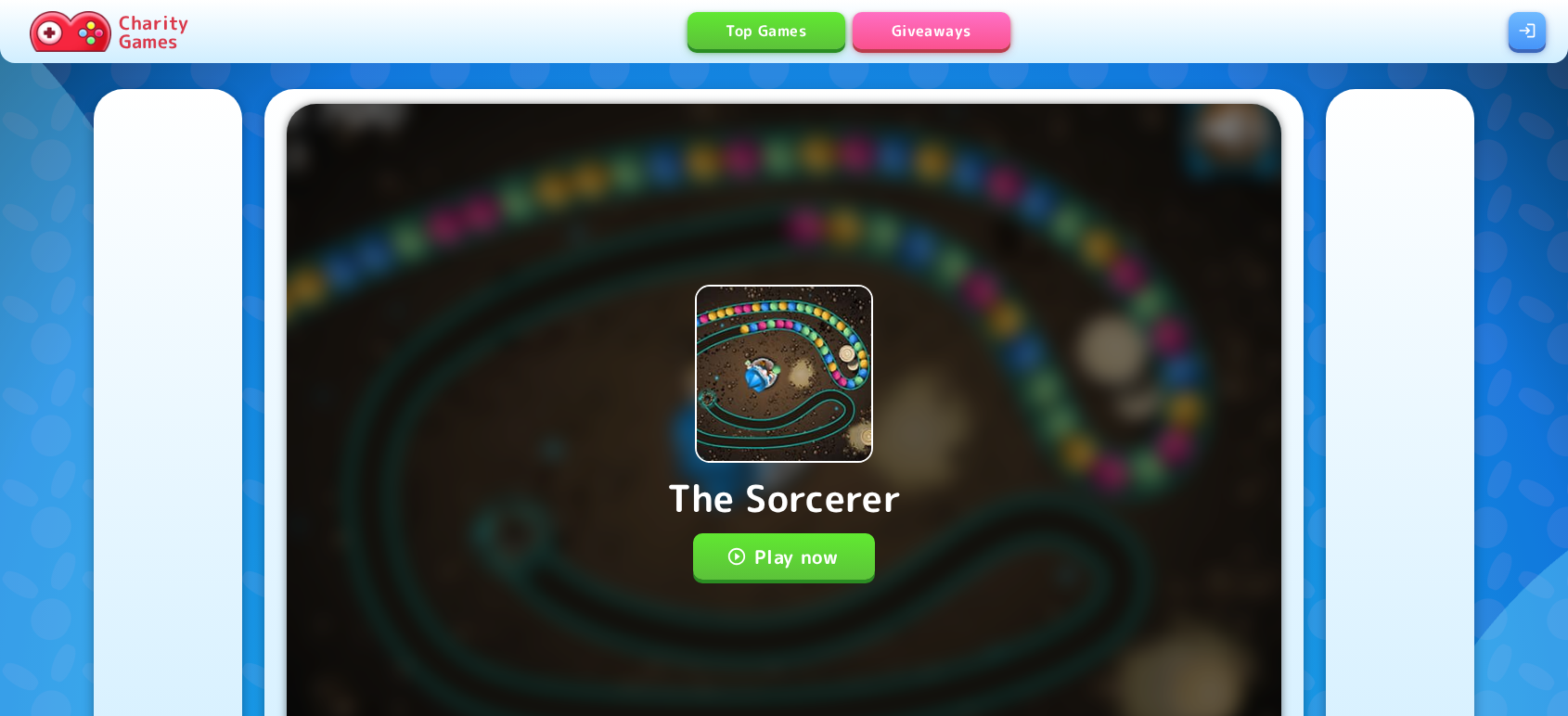 scroll, scrollTop: 0, scrollLeft: 0, axis: both 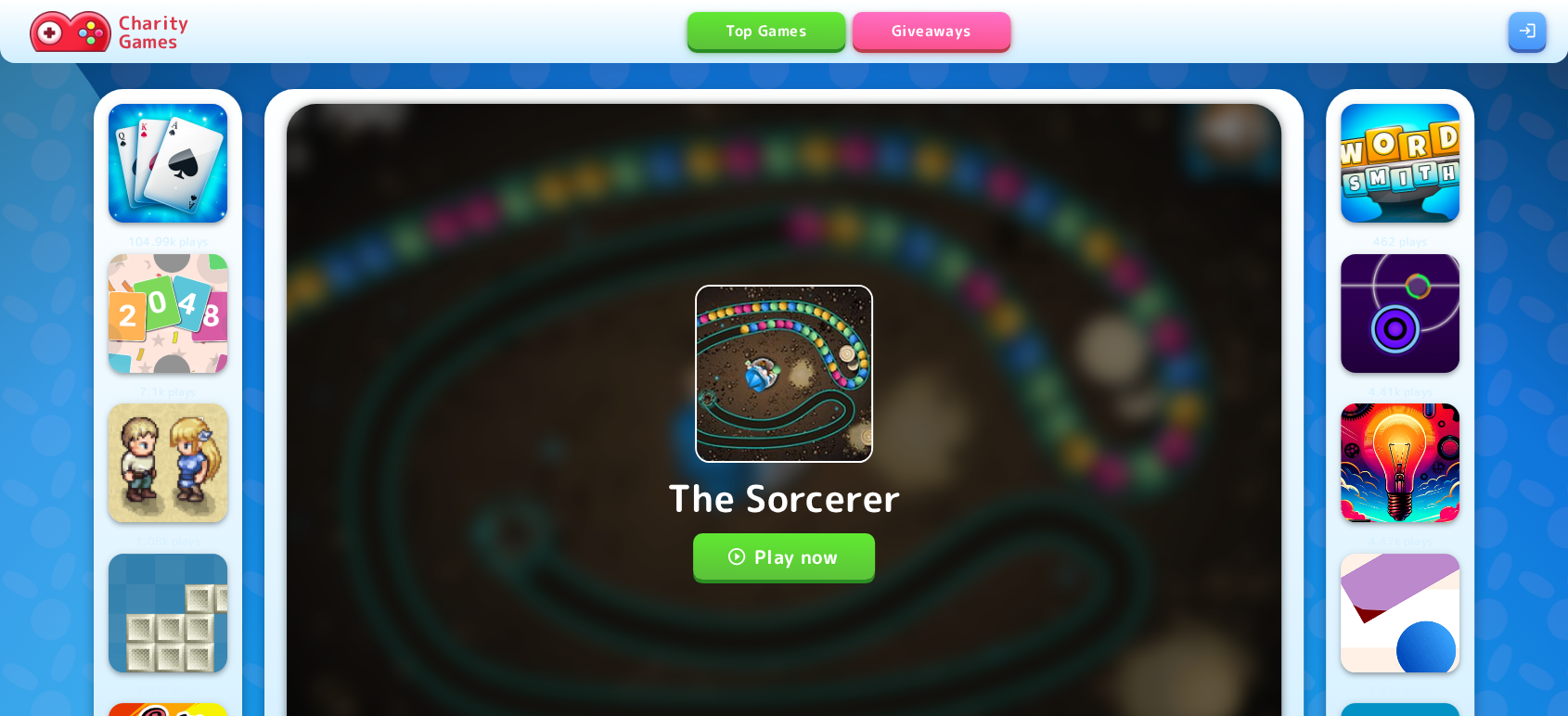 click on "Play now" at bounding box center (784, 556) 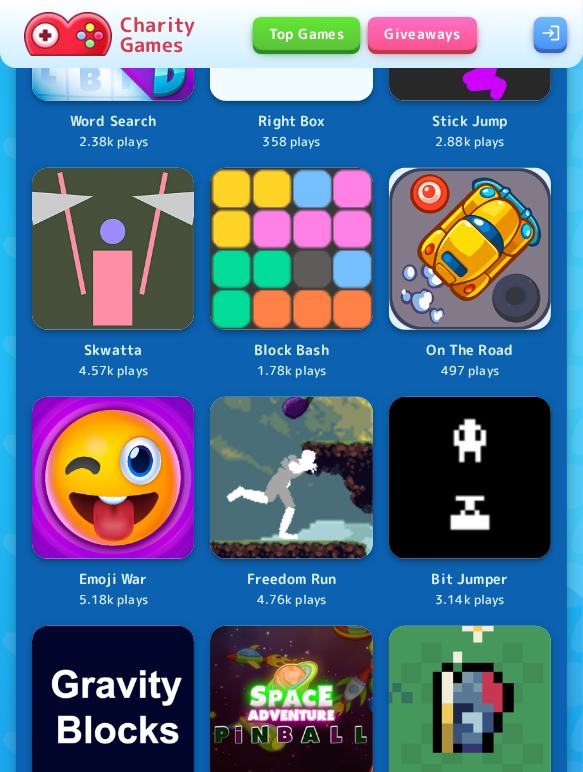 scroll, scrollTop: 1071, scrollLeft: 0, axis: vertical 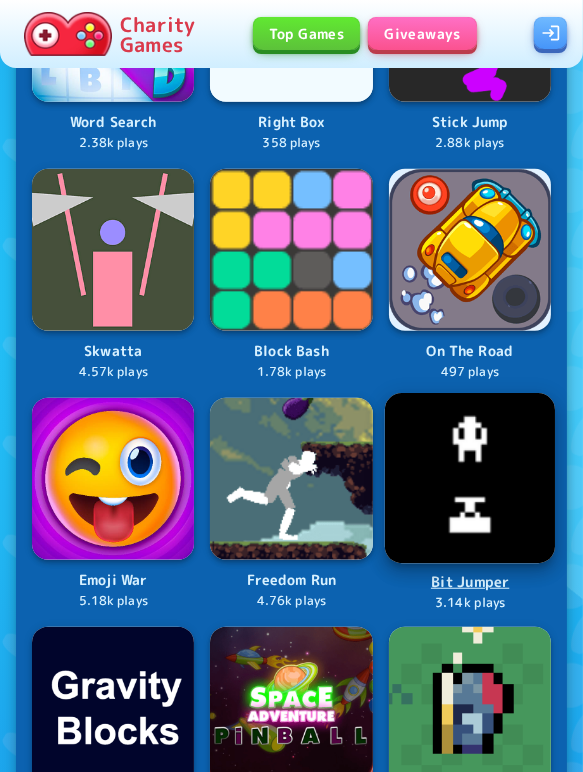 click at bounding box center [470, 478] 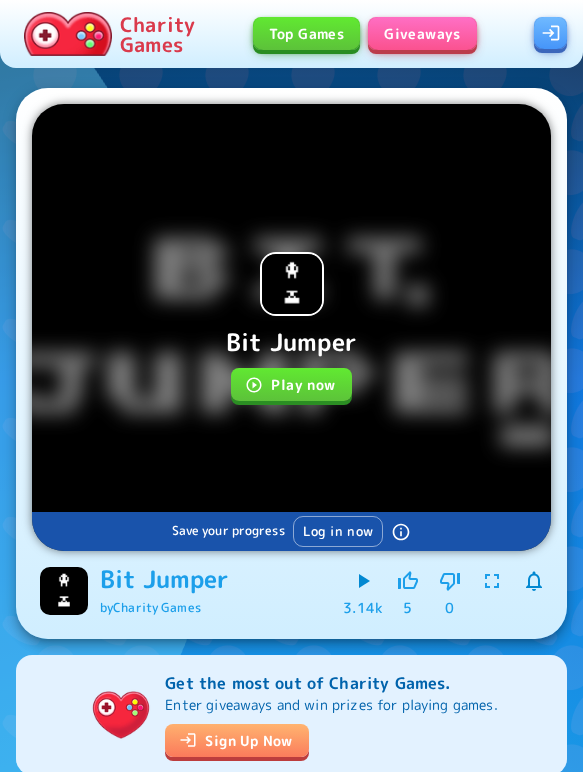 scroll, scrollTop: 0, scrollLeft: 0, axis: both 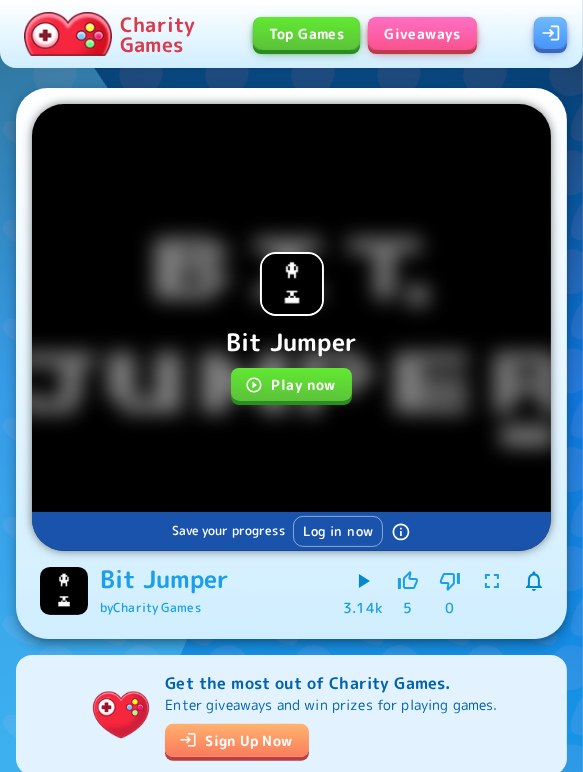 click on "Play now" at bounding box center [291, 384] 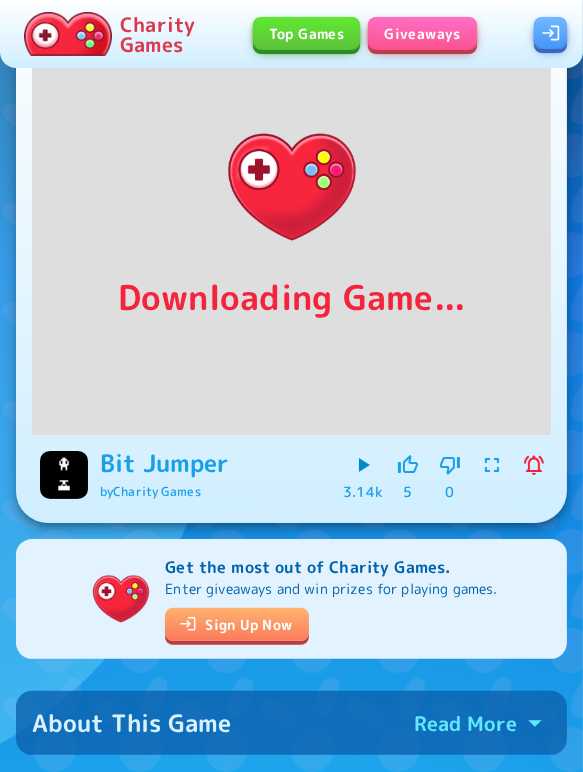 scroll, scrollTop: 0, scrollLeft: 0, axis: both 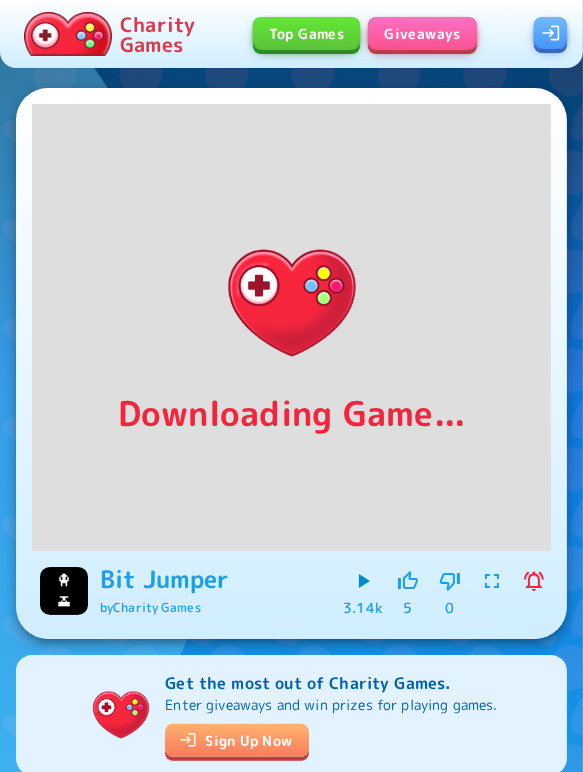 click at bounding box center [68, 34] 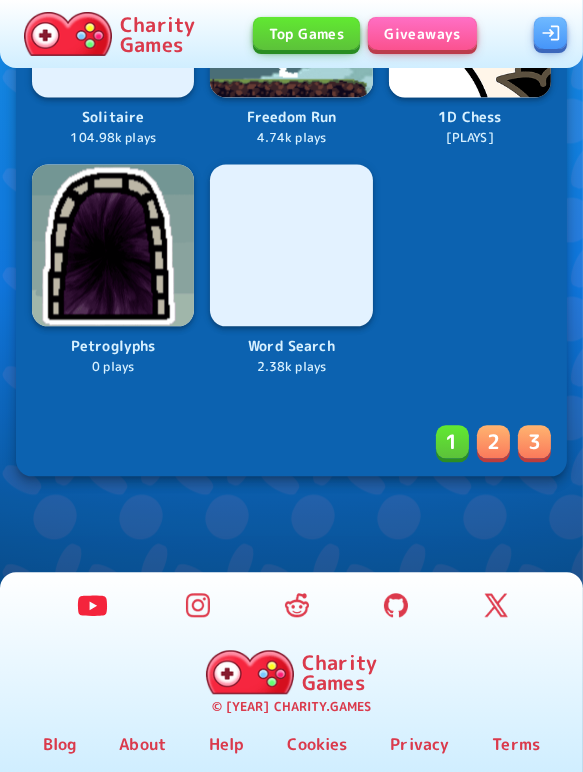 scroll, scrollTop: 3128, scrollLeft: 0, axis: vertical 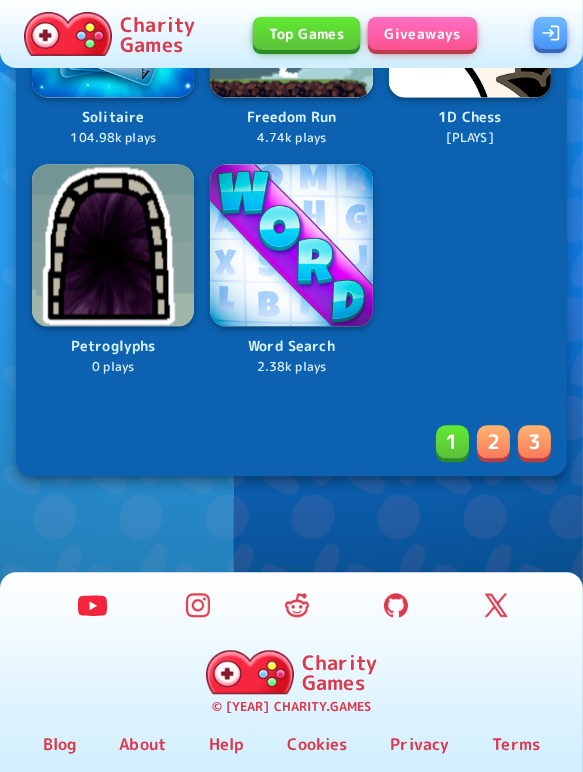 click on "2" at bounding box center [493, 441] 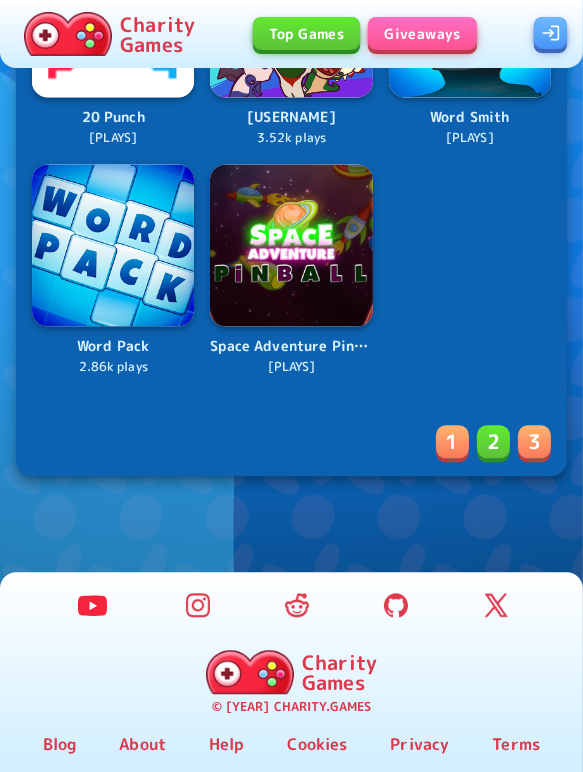 click on "3" at bounding box center [534, 441] 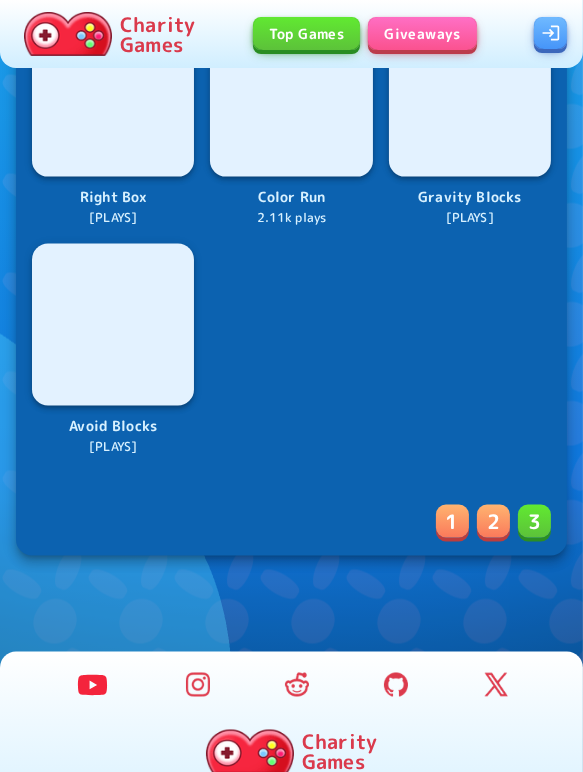 scroll, scrollTop: 2012, scrollLeft: 0, axis: vertical 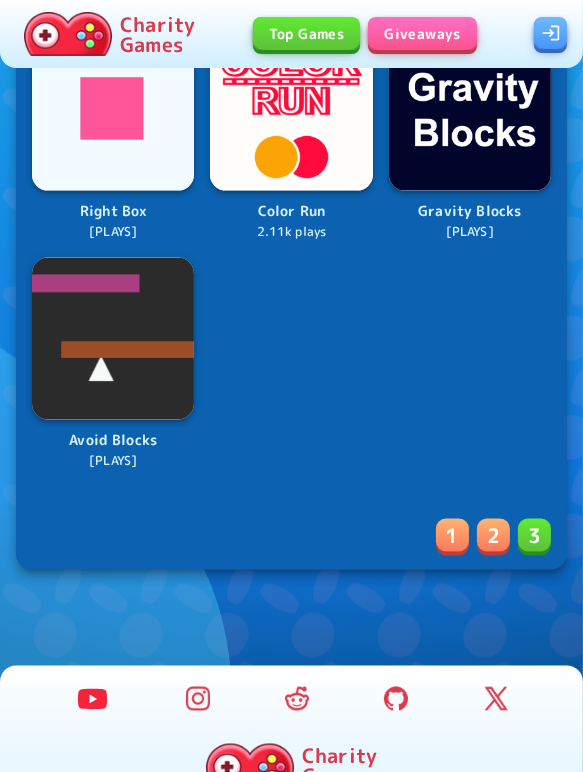 click on "[GAME] [GAME] [GAME] [GAME] [GAME] [GAME] [GAME] [GAME]" at bounding box center (291, 135) 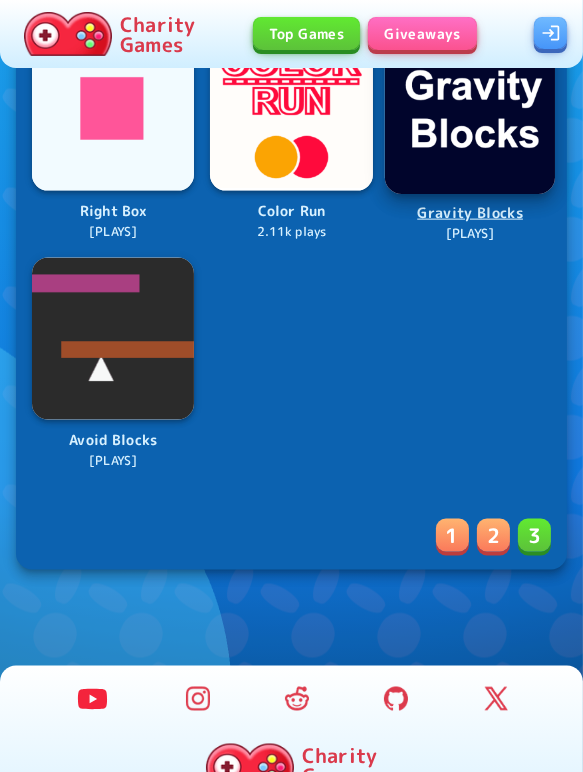 click at bounding box center [470, 109] 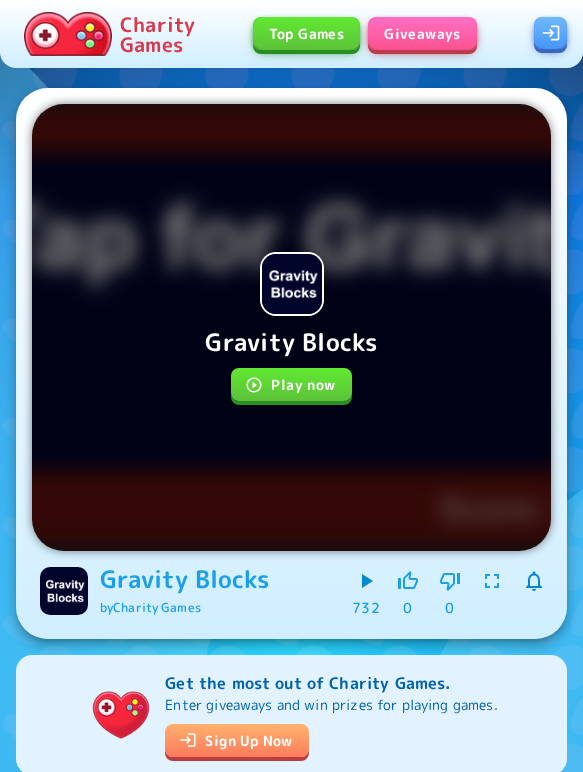 scroll, scrollTop: 0, scrollLeft: 0, axis: both 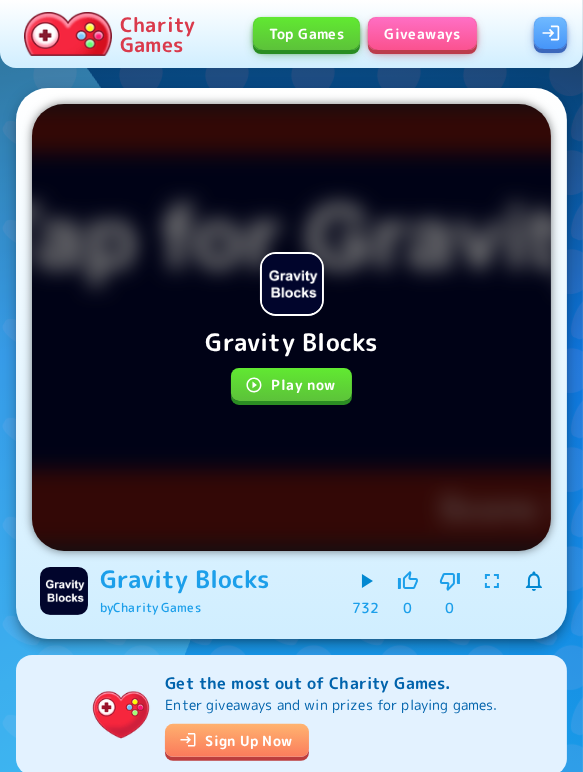 click on "Play now" at bounding box center (291, 384) 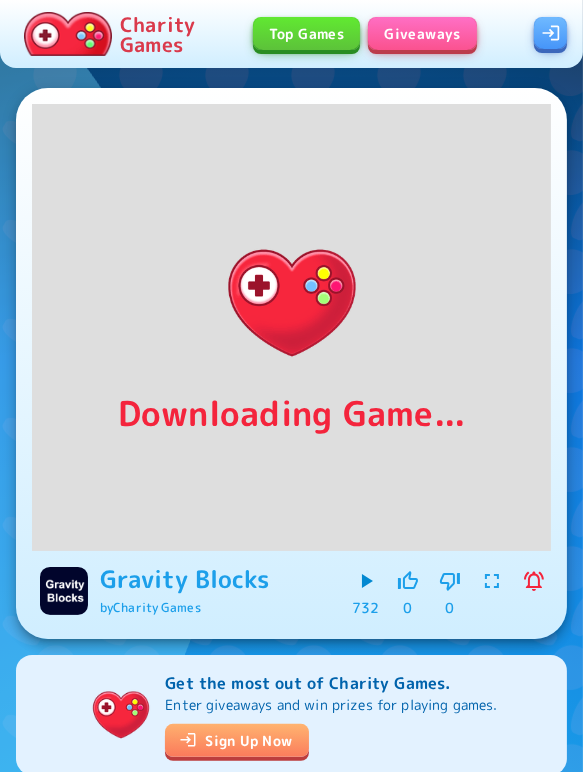 click on "Get the most out of Charity Games." at bounding box center (331, 683) 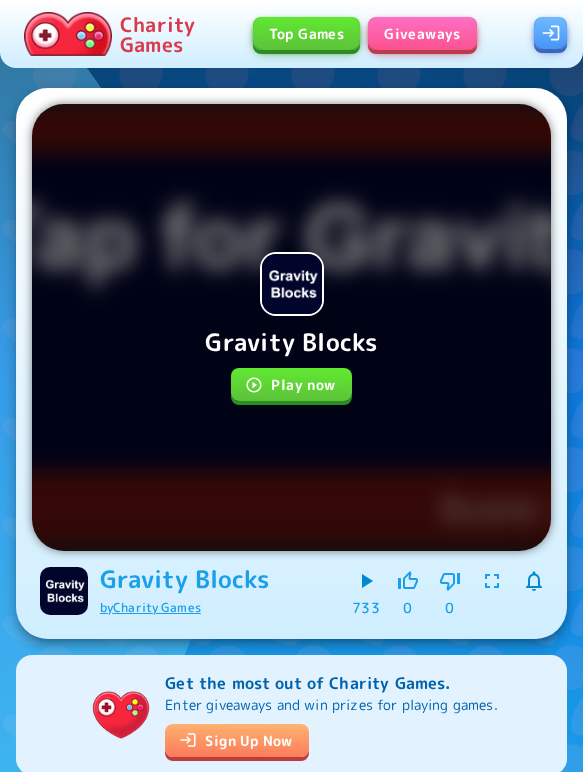 scroll, scrollTop: 0, scrollLeft: 0, axis: both 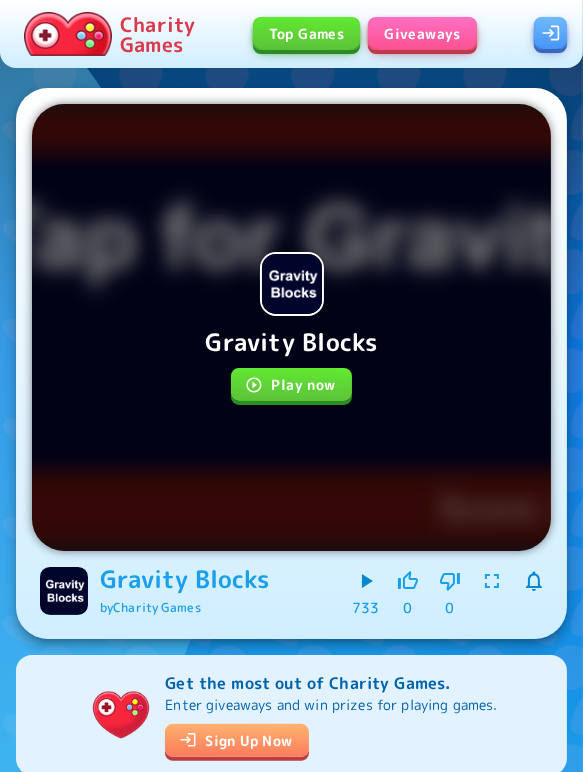 click on "Play now" at bounding box center [291, 384] 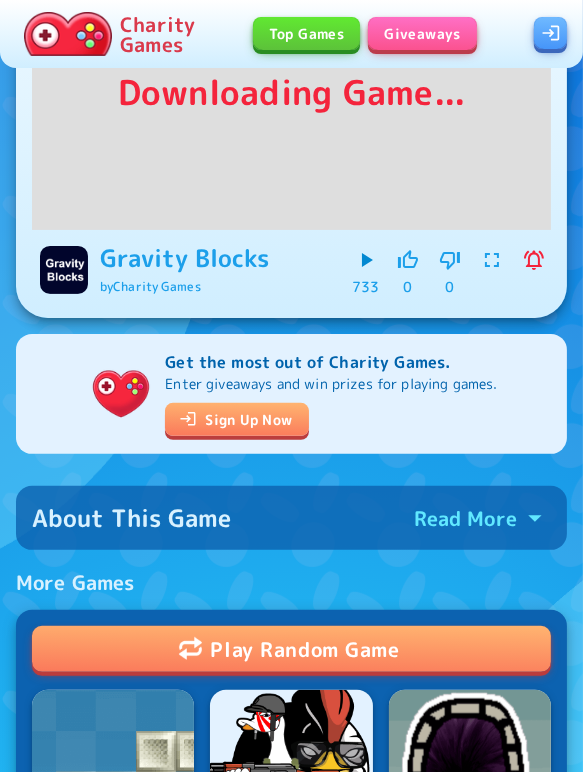 scroll, scrollTop: 0, scrollLeft: 0, axis: both 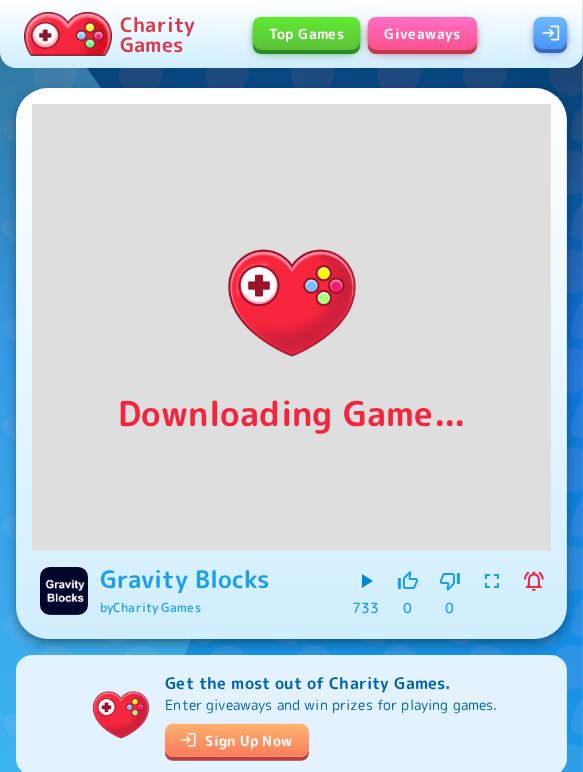 click at bounding box center (68, 34) 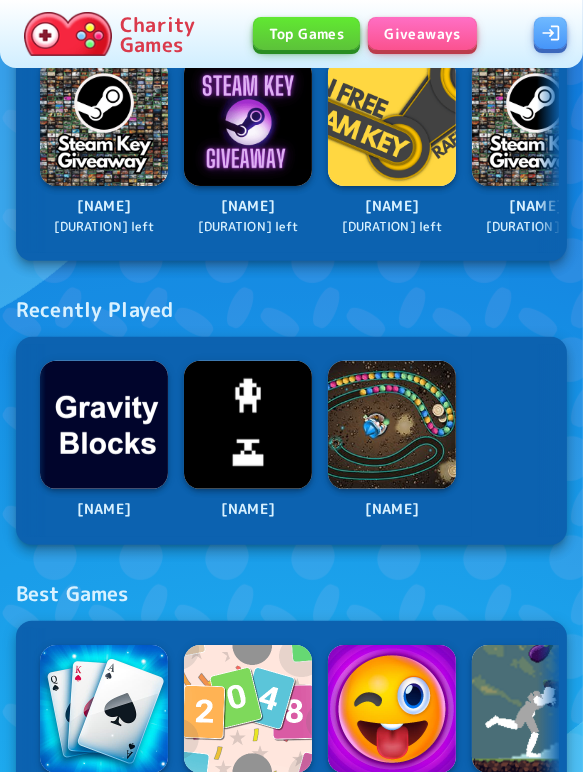 scroll, scrollTop: 598, scrollLeft: 0, axis: vertical 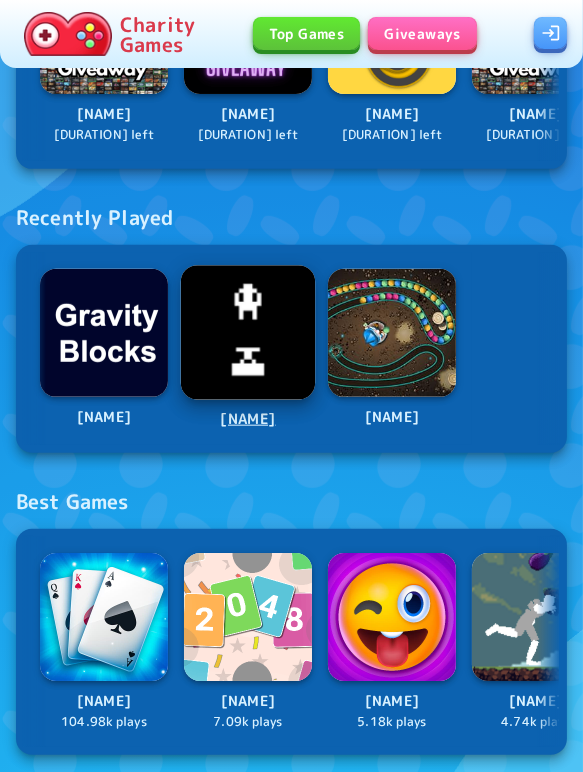 click at bounding box center [248, 351] 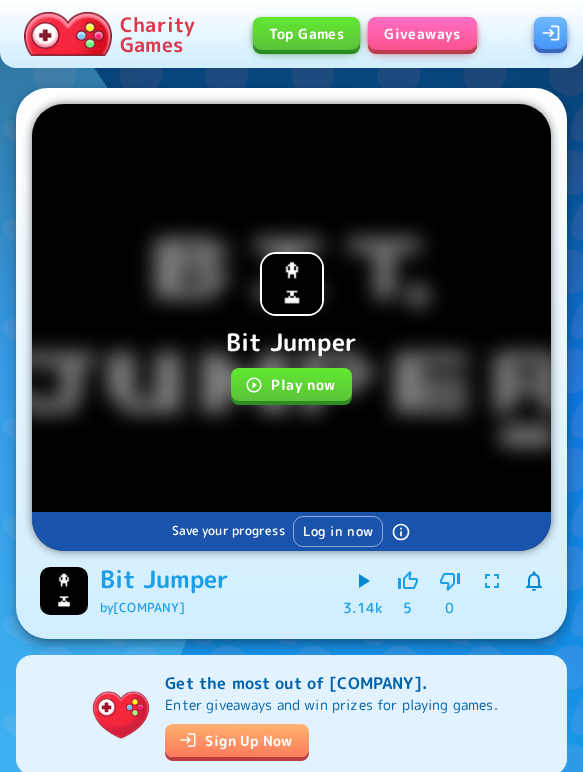 scroll, scrollTop: 0, scrollLeft: 0, axis: both 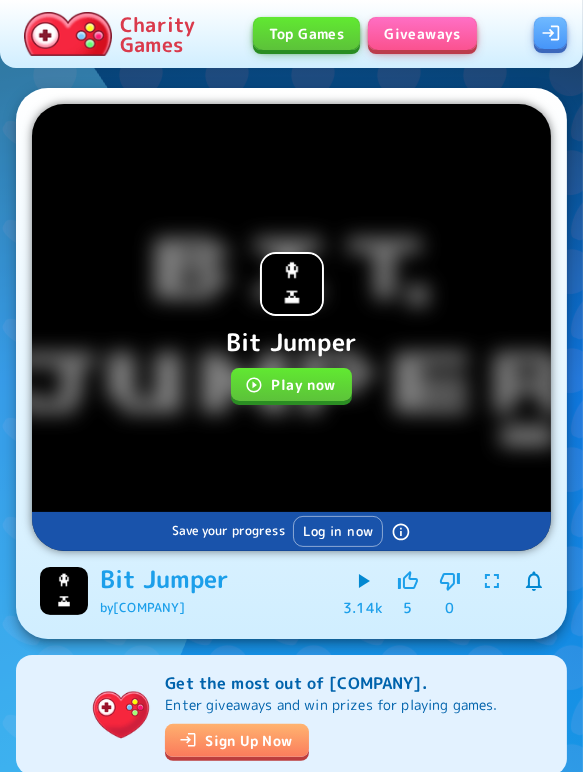 click on "Bit Jumper Play now Save your progress   Log in now" at bounding box center (291, 327) 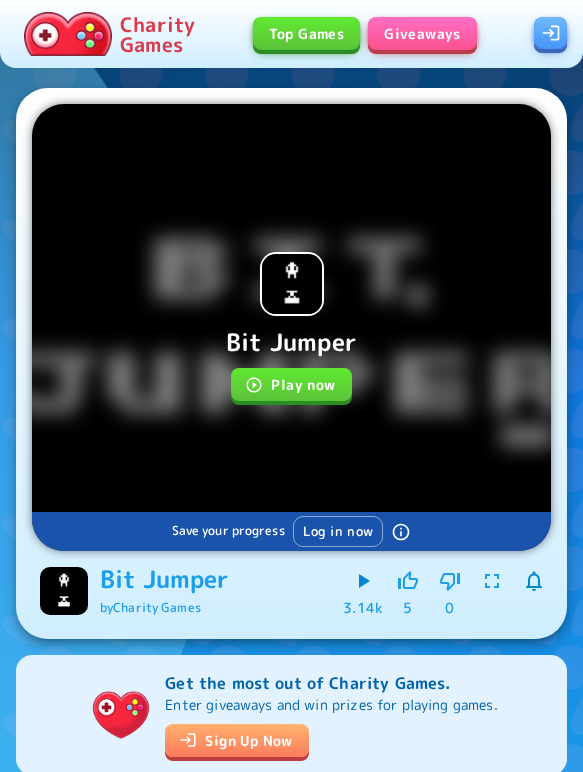 scroll, scrollTop: 0, scrollLeft: 0, axis: both 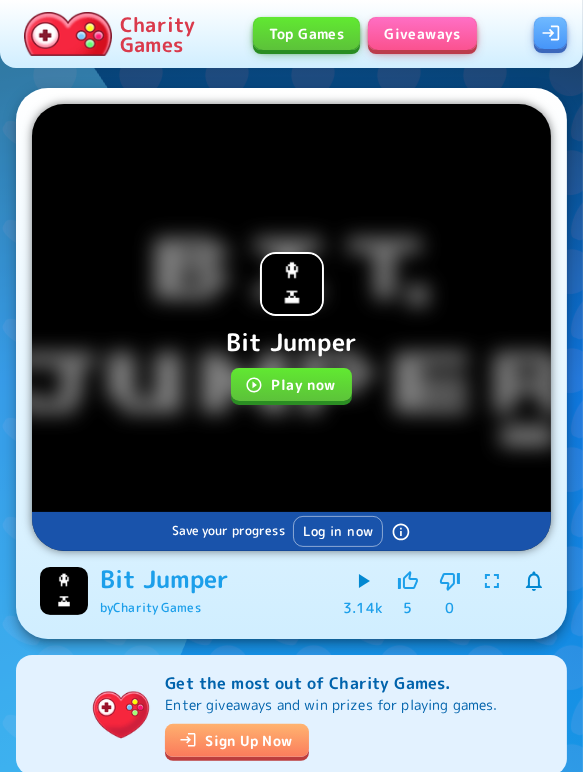 click on "Bit Jumper Play now Save your progress   Log in now" at bounding box center (291, 327) 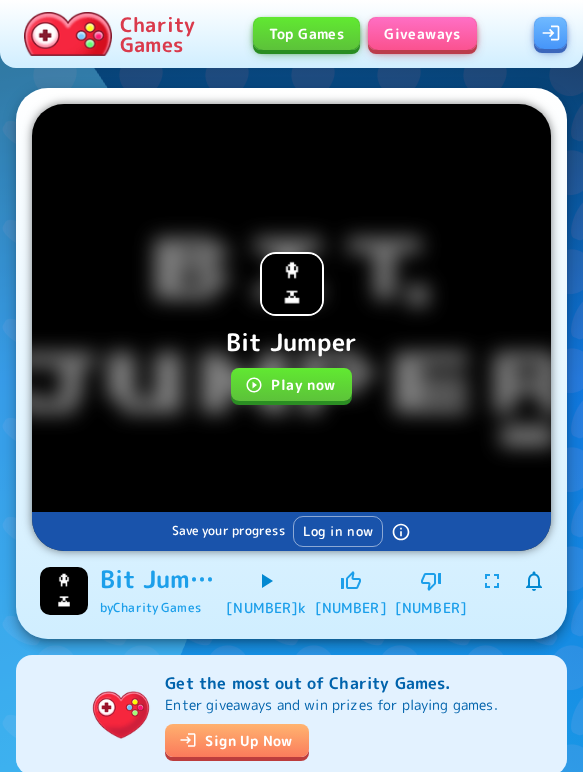 scroll, scrollTop: 0, scrollLeft: 0, axis: both 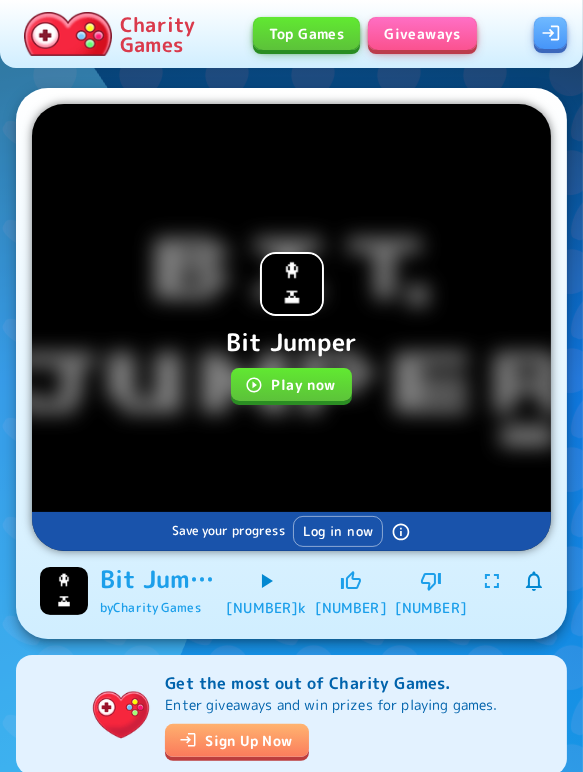 click on "Play now" at bounding box center [291, 384] 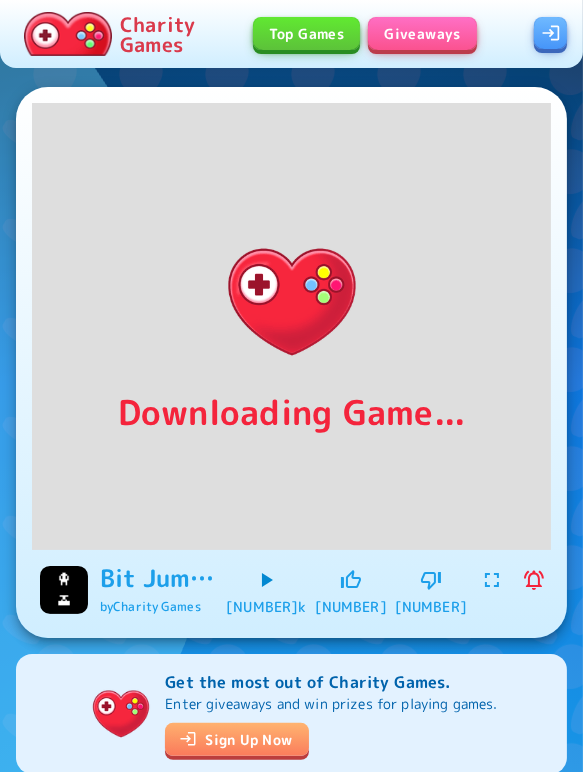 scroll, scrollTop: 0, scrollLeft: 0, axis: both 